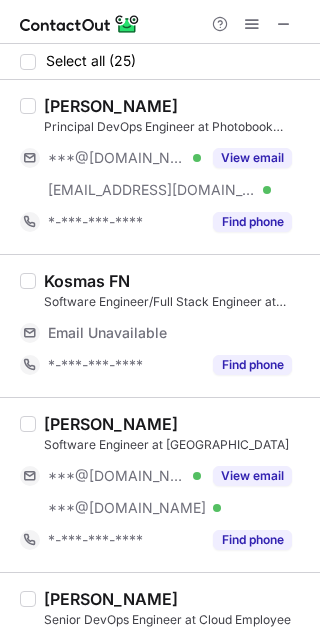 scroll, scrollTop: 0, scrollLeft: 0, axis: both 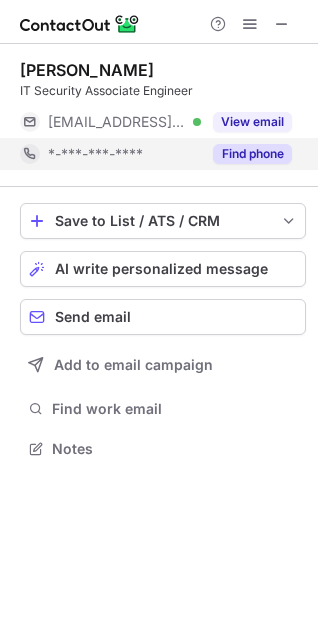 click on "Find phone" at bounding box center [252, 154] 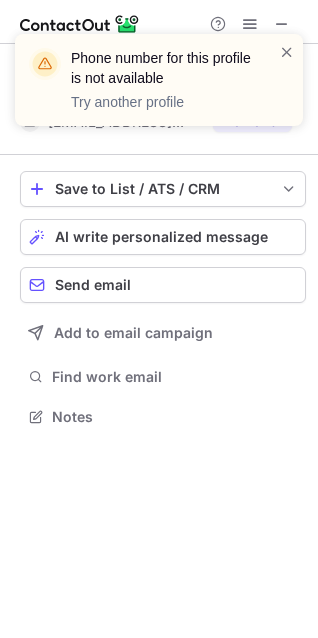 scroll, scrollTop: 403, scrollLeft: 318, axis: both 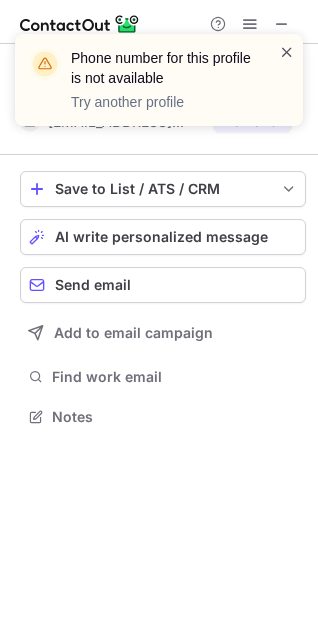 click at bounding box center [287, 52] 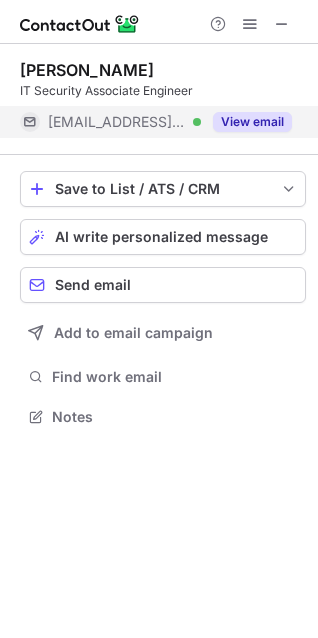 click on "View email" at bounding box center [246, 122] 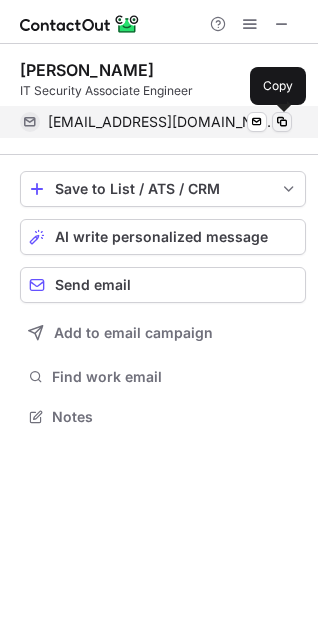 click at bounding box center (282, 122) 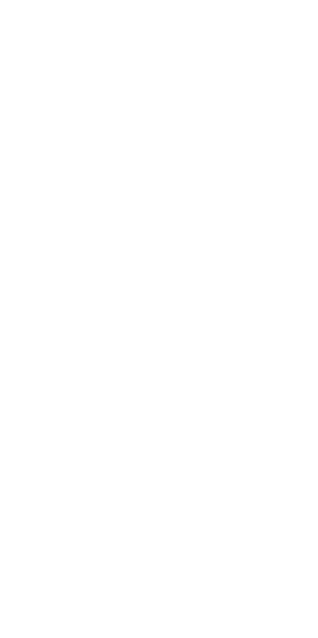 scroll, scrollTop: 0, scrollLeft: 0, axis: both 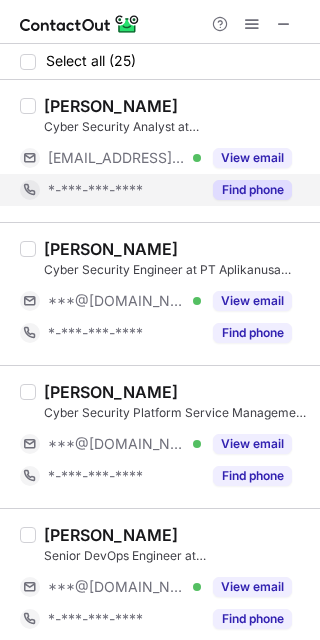 click on "Find phone" at bounding box center [252, 190] 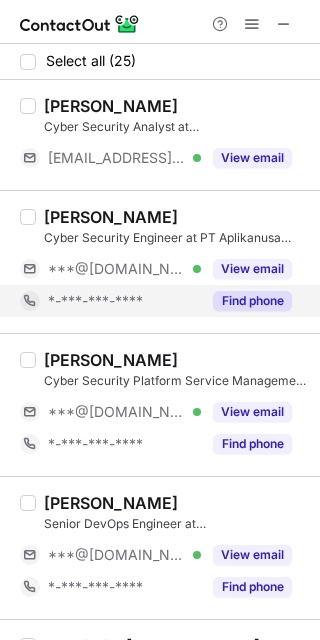 click on "Find phone" at bounding box center [252, 301] 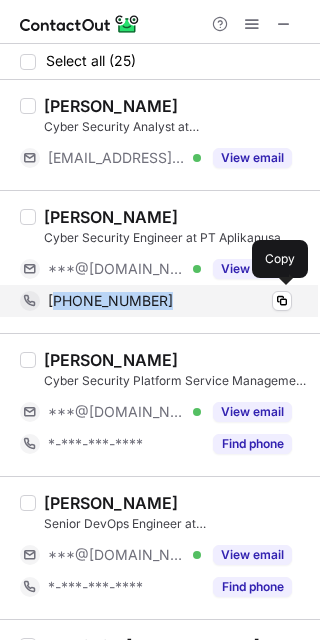 drag, startPoint x: 160, startPoint y: 302, endPoint x: 53, endPoint y: 310, distance: 107.298645 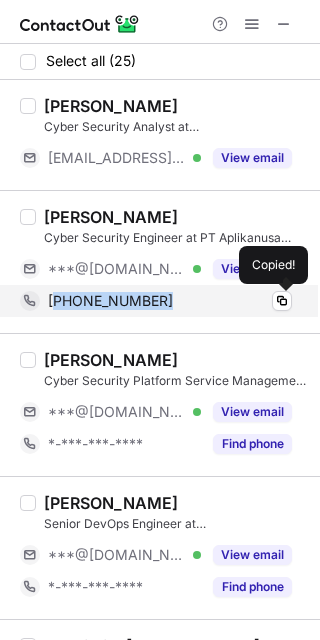 copy on "6285710189911" 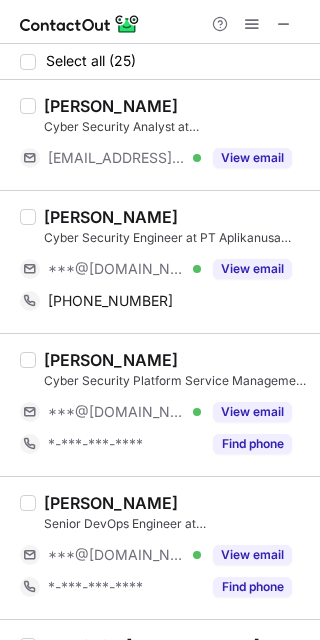 click on "[PERSON_NAME]" at bounding box center (111, 217) 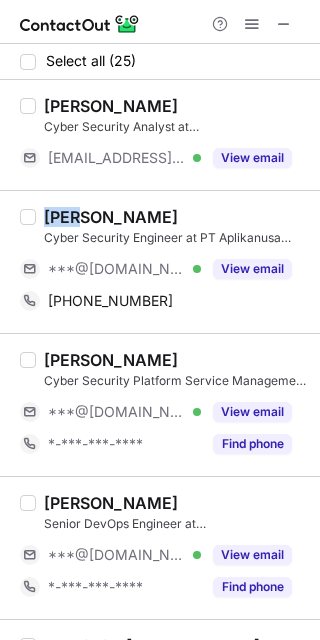 click on "[PERSON_NAME]" at bounding box center [111, 217] 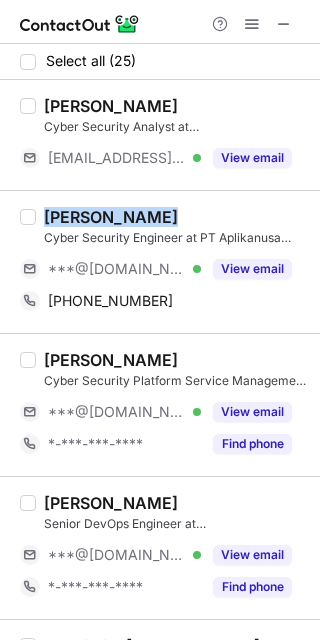 click on "[PERSON_NAME]" at bounding box center (111, 217) 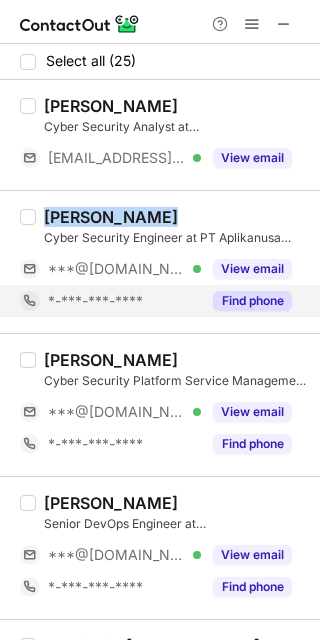 click on "Find phone" at bounding box center [252, 301] 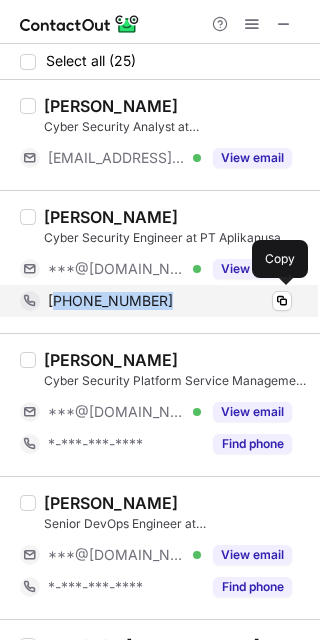 copy on "6285710189911" 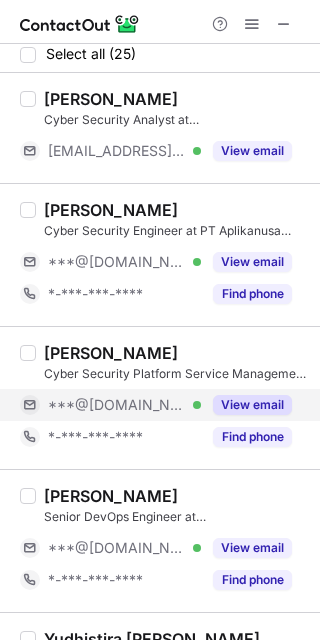 scroll, scrollTop: 0, scrollLeft: 0, axis: both 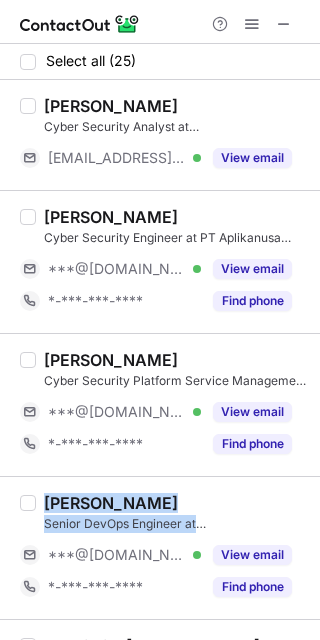 drag, startPoint x: 245, startPoint y: 528, endPoint x: 37, endPoint y: 504, distance: 209.38004 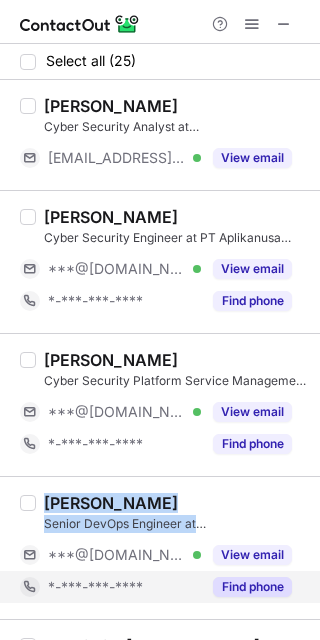 click on "Find phone" at bounding box center [252, 587] 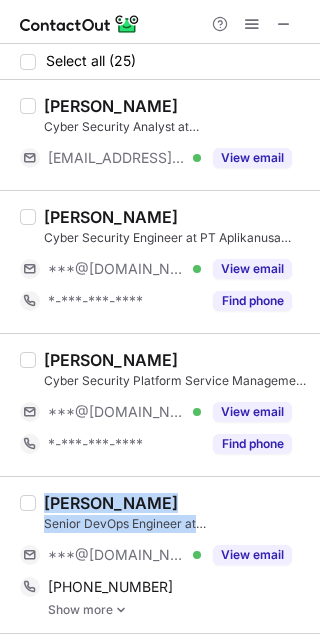 click at bounding box center [121, 610] 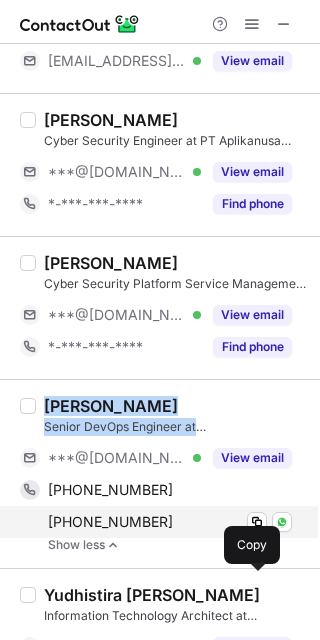 scroll, scrollTop: 100, scrollLeft: 0, axis: vertical 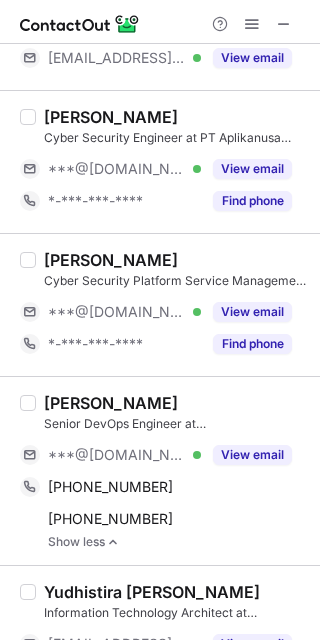 click on "Show less" at bounding box center [178, 542] 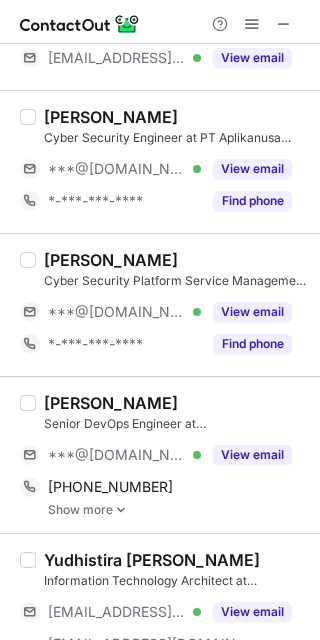 click on "Show more" at bounding box center (178, 510) 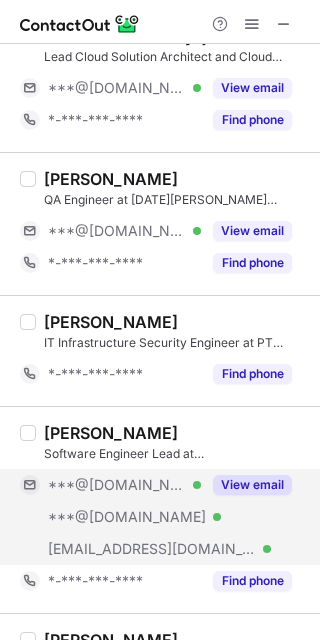 scroll, scrollTop: 500, scrollLeft: 0, axis: vertical 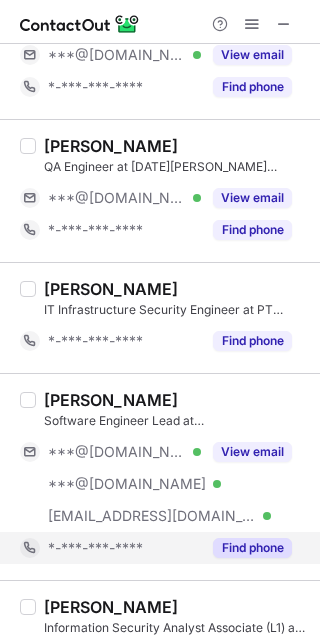 click on "Find phone" at bounding box center (252, 548) 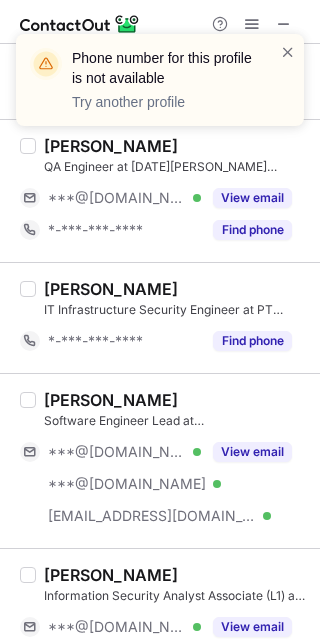 scroll, scrollTop: 700, scrollLeft: 0, axis: vertical 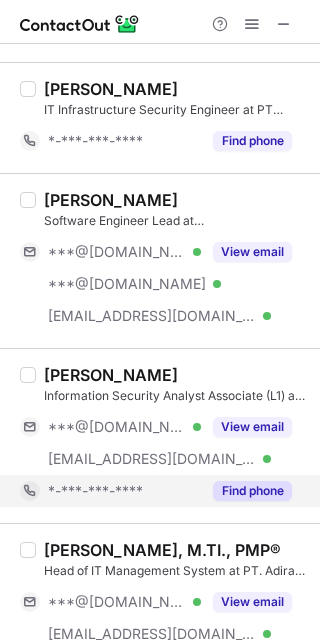 click on "Find phone" at bounding box center (252, 491) 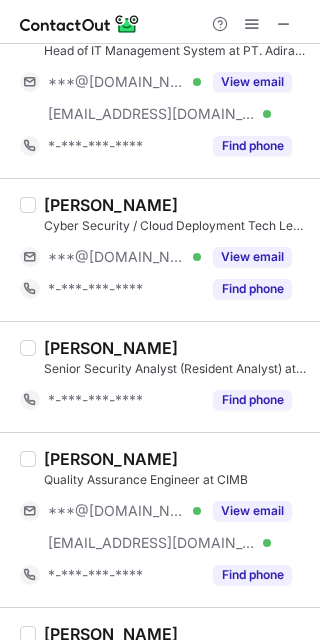 scroll, scrollTop: 1200, scrollLeft: 0, axis: vertical 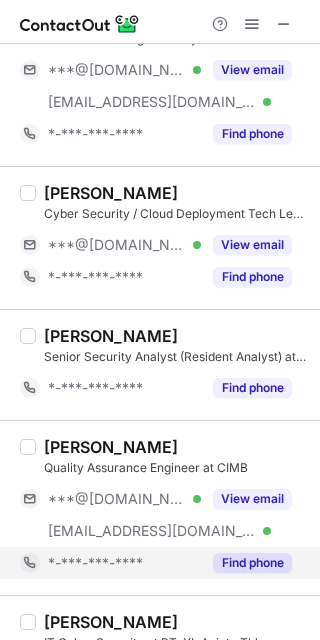 click on "Find phone" at bounding box center (252, 563) 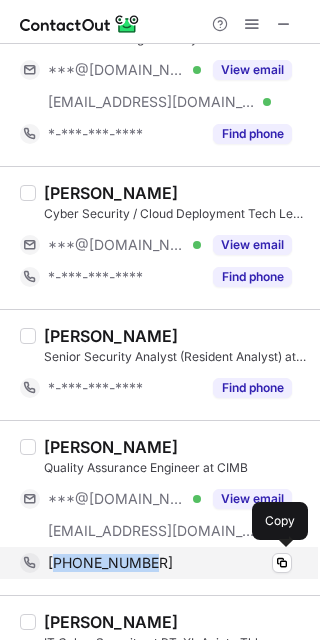 copy on "60147428194" 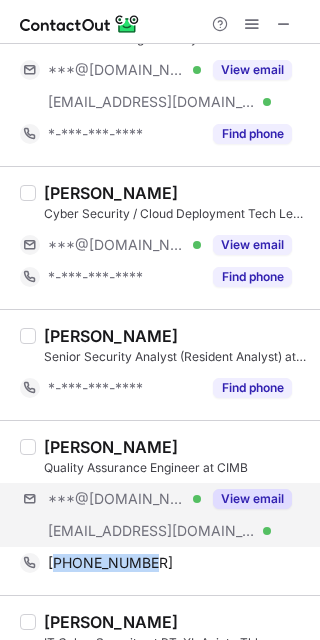 copy on "60147428194" 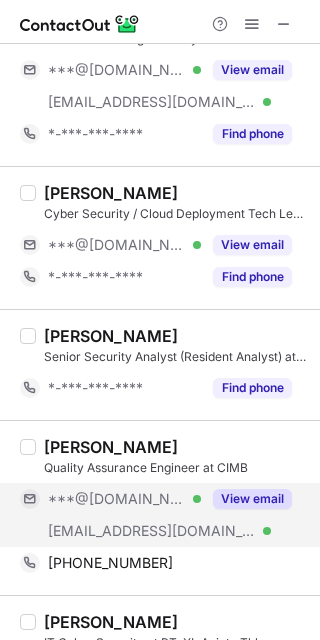 click on "***@cimb.com" at bounding box center [152, 531] 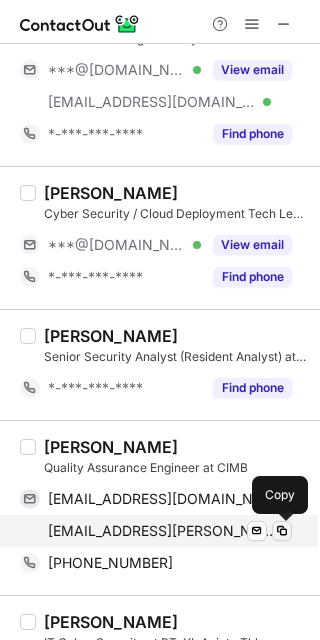 click at bounding box center [282, 531] 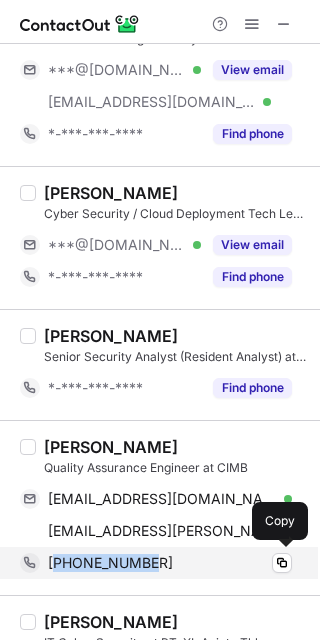 copy on "60147428194" 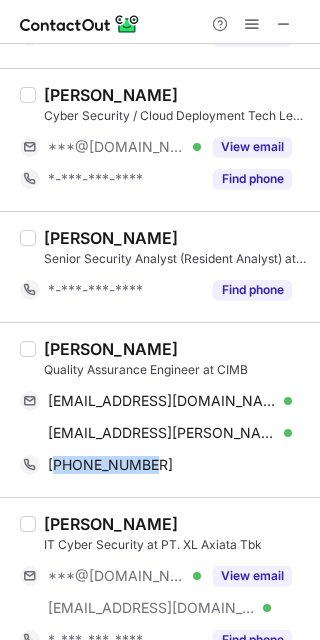 scroll, scrollTop: 1400, scrollLeft: 0, axis: vertical 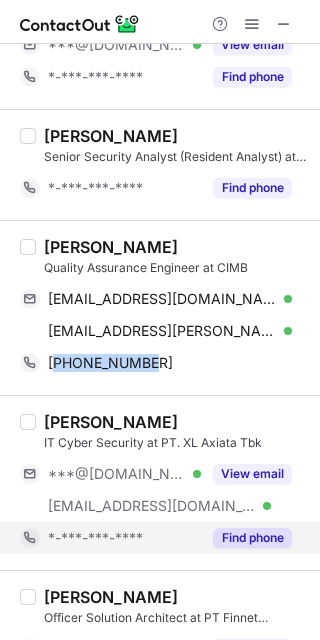 click on "Find phone" at bounding box center [252, 538] 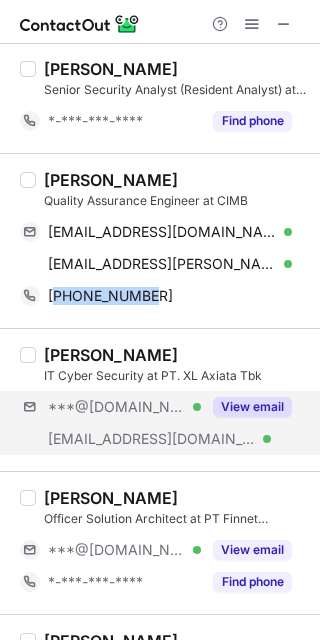 scroll, scrollTop: 1500, scrollLeft: 0, axis: vertical 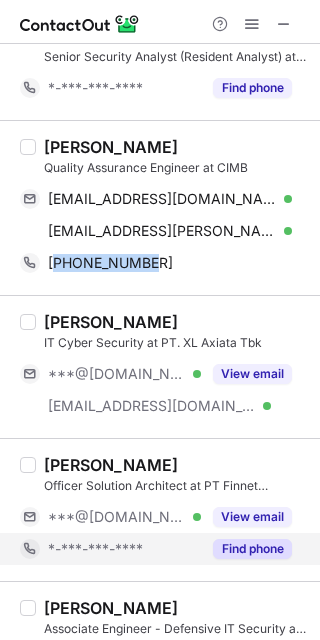 click on "Find phone" at bounding box center [252, 549] 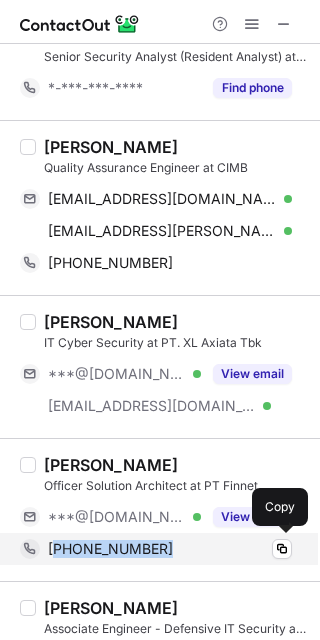 copy on "6285156265910" 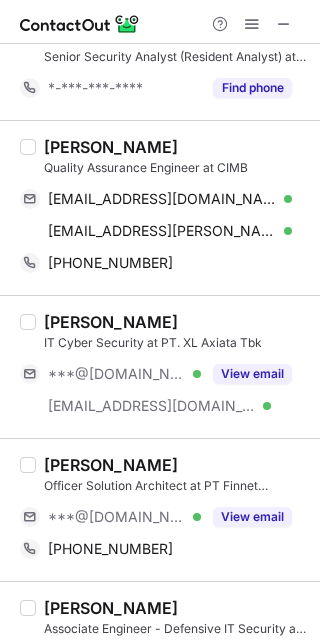 click on "Novin Ardian Yulianto" at bounding box center (111, 465) 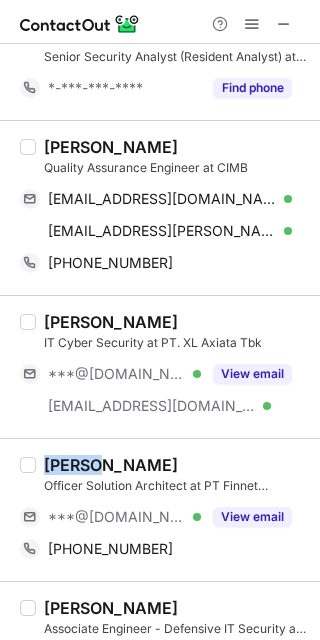 click on "Novin Ardian Yulianto" at bounding box center [111, 465] 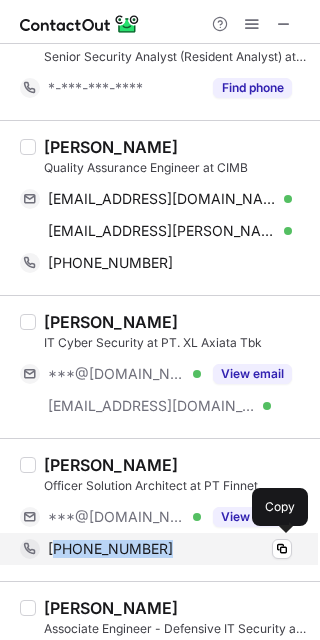 drag, startPoint x: 163, startPoint y: 550, endPoint x: 57, endPoint y: 553, distance: 106.04244 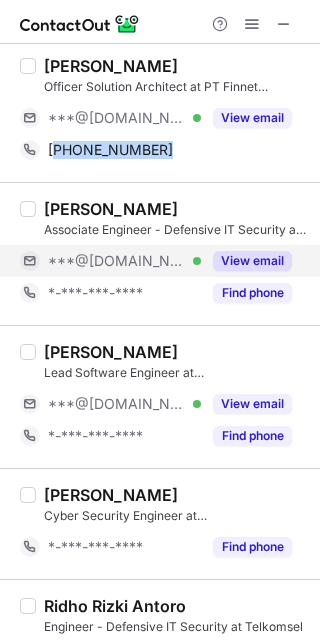 scroll, scrollTop: 1900, scrollLeft: 0, axis: vertical 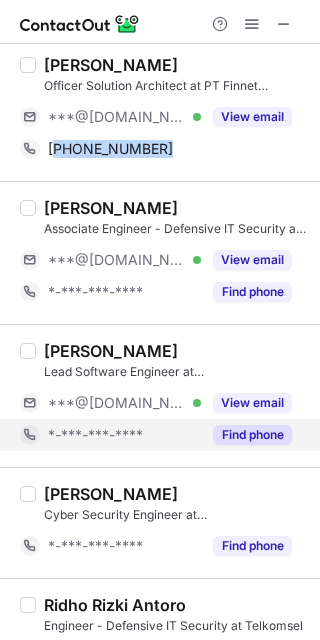 click on "Find phone" at bounding box center (252, 435) 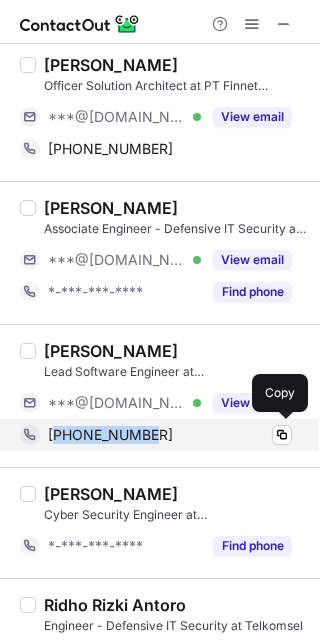 drag, startPoint x: 156, startPoint y: 432, endPoint x: 58, endPoint y: 434, distance: 98.02041 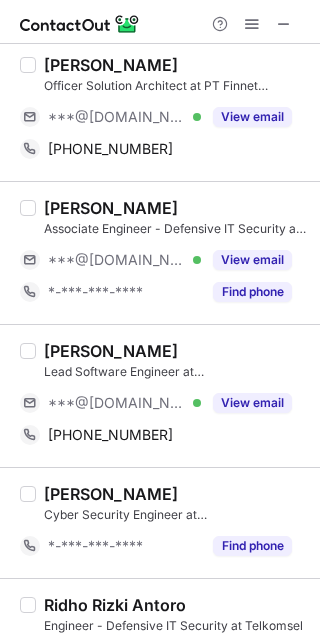click on "Geness Jeeva" at bounding box center [111, 351] 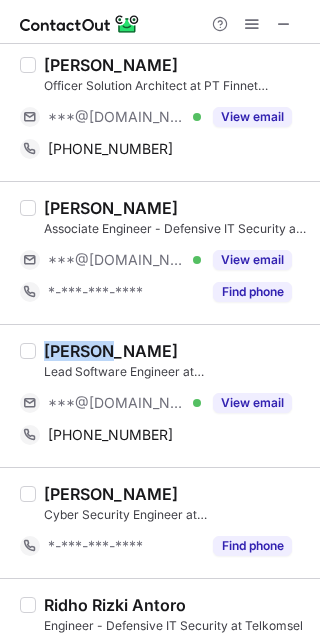 click on "Geness Jeeva" at bounding box center (111, 351) 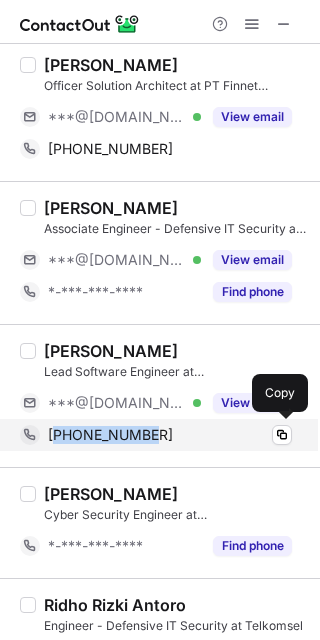 drag, startPoint x: 156, startPoint y: 430, endPoint x: 61, endPoint y: 428, distance: 95.02105 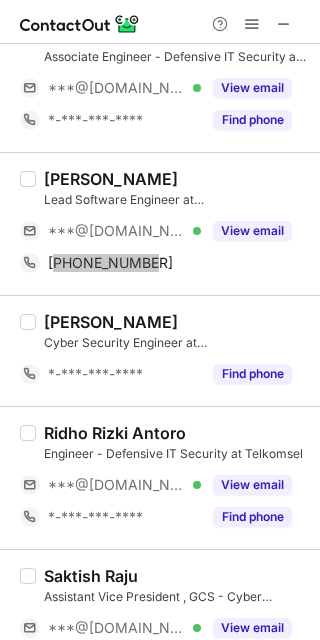 scroll, scrollTop: 2100, scrollLeft: 0, axis: vertical 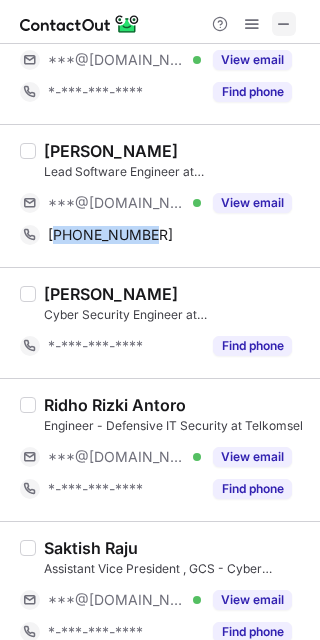 click at bounding box center (284, 24) 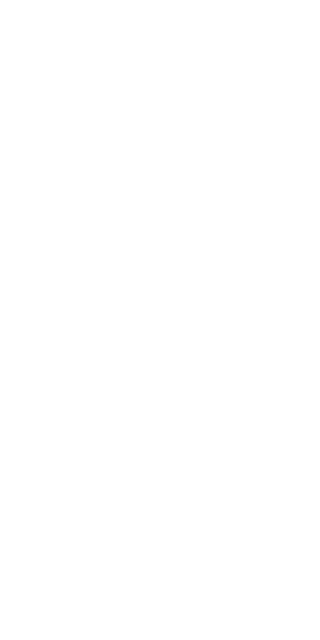 scroll, scrollTop: 0, scrollLeft: 0, axis: both 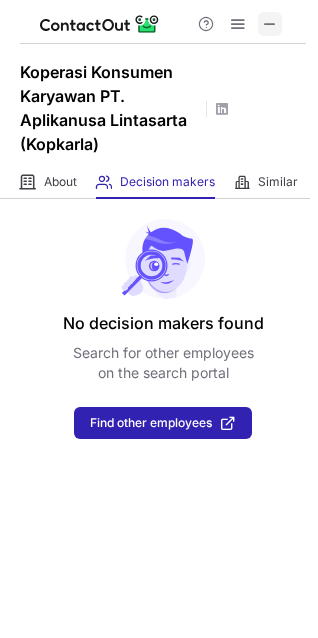 click at bounding box center [270, 24] 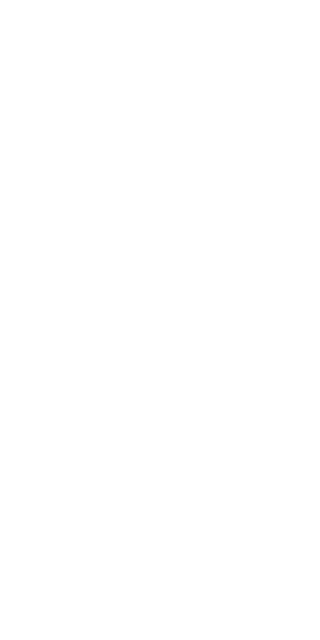 scroll, scrollTop: 0, scrollLeft: 0, axis: both 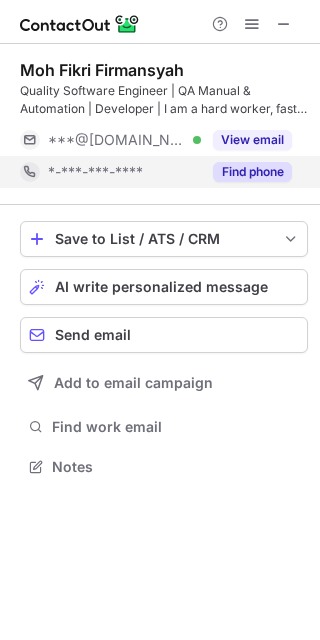 click on "Find phone" at bounding box center (252, 172) 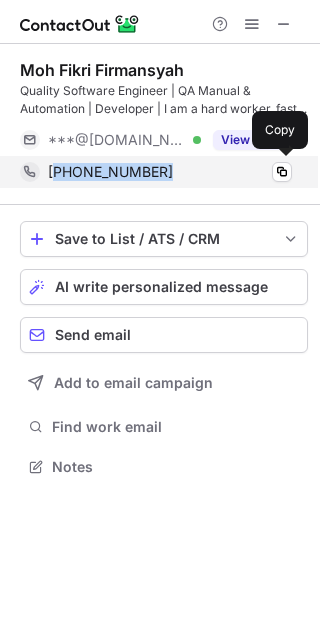 drag, startPoint x: 182, startPoint y: 174, endPoint x: 56, endPoint y: 172, distance: 126.01587 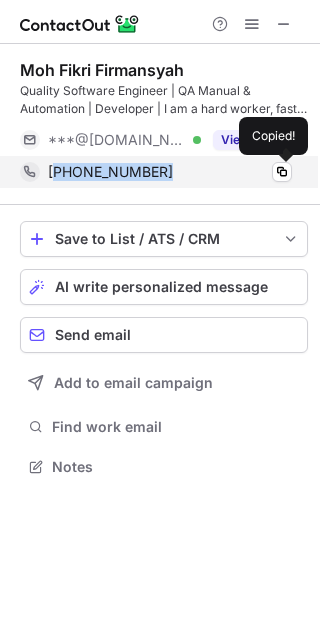 copy on "6285157578828" 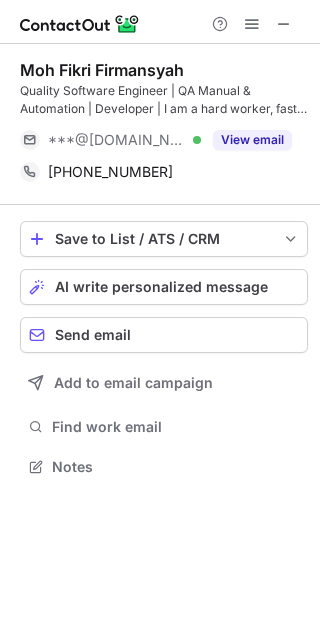 click on "Moh Fikri Firmansyah" at bounding box center [102, 70] 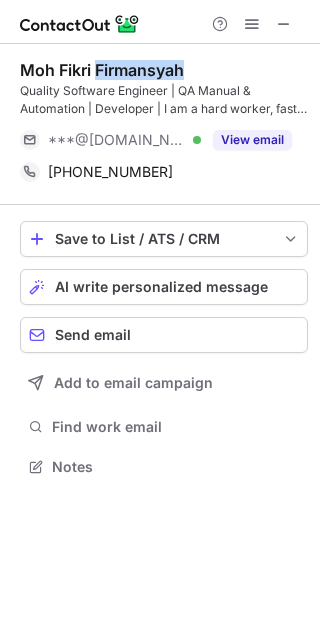 click on "Moh Fikri Firmansyah" at bounding box center [102, 70] 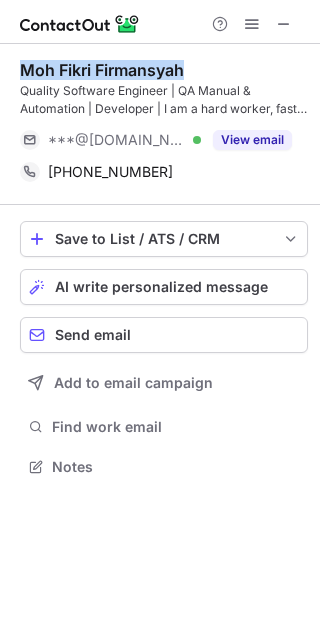 click on "Moh Fikri Firmansyah" at bounding box center (102, 70) 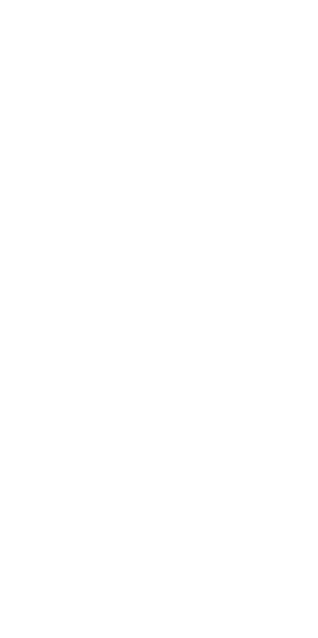 scroll, scrollTop: 0, scrollLeft: 0, axis: both 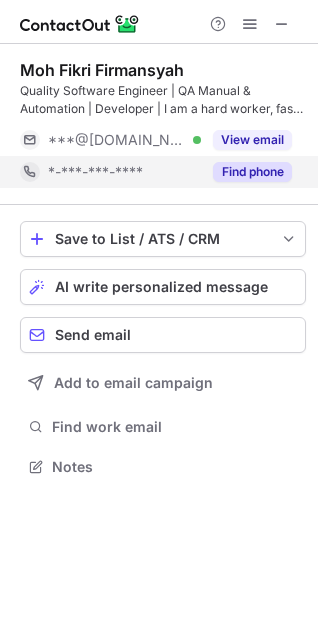 click on "Find phone" at bounding box center [252, 172] 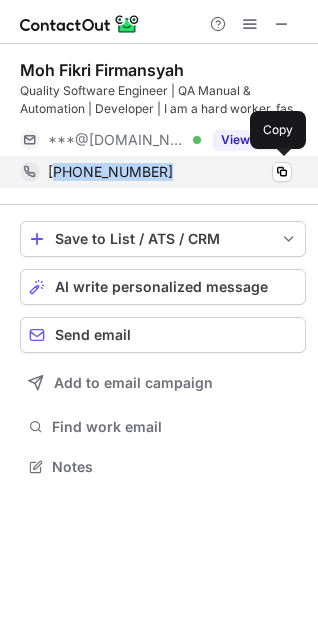 drag, startPoint x: 171, startPoint y: 174, endPoint x: 58, endPoint y: 170, distance: 113.07078 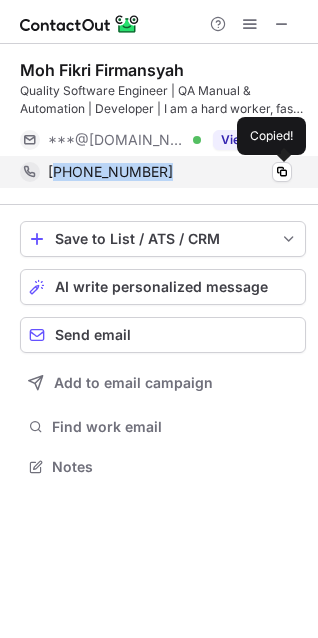 copy on "6285157578828" 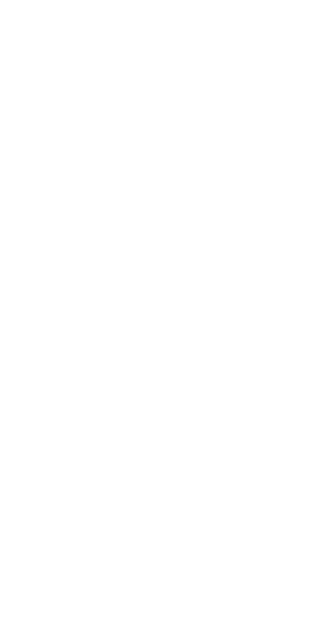 scroll, scrollTop: 0, scrollLeft: 0, axis: both 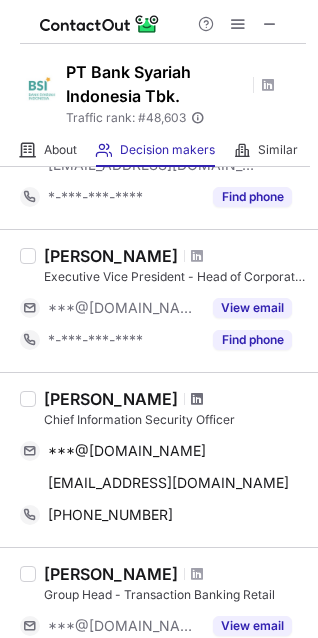 click at bounding box center [197, 399] 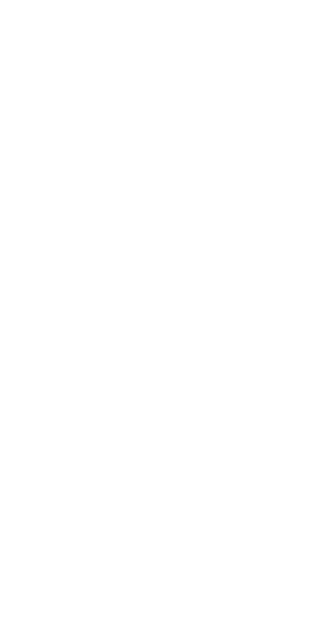 scroll, scrollTop: 0, scrollLeft: 0, axis: both 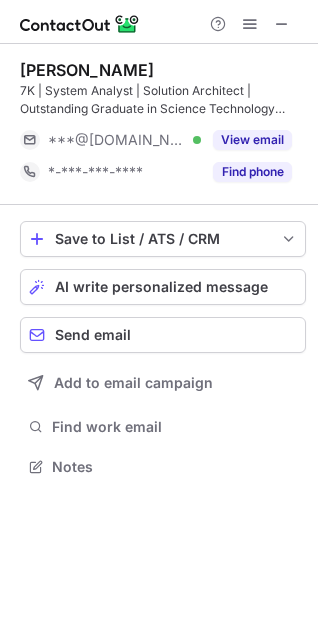 copy on "Novin Ardian Yulianto" 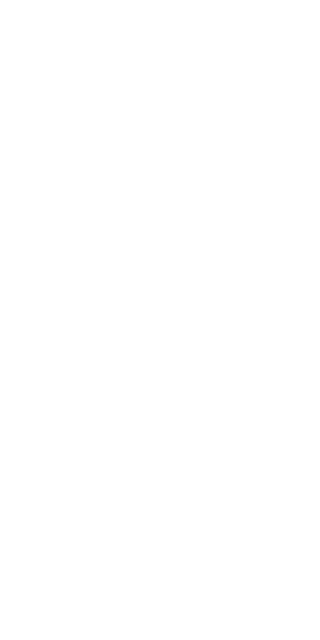 scroll, scrollTop: 0, scrollLeft: 0, axis: both 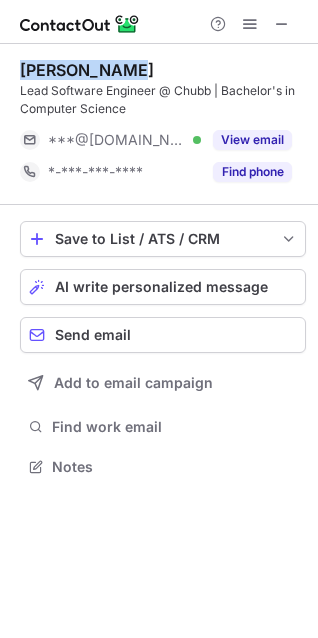 copy on "[PERSON_NAME]" 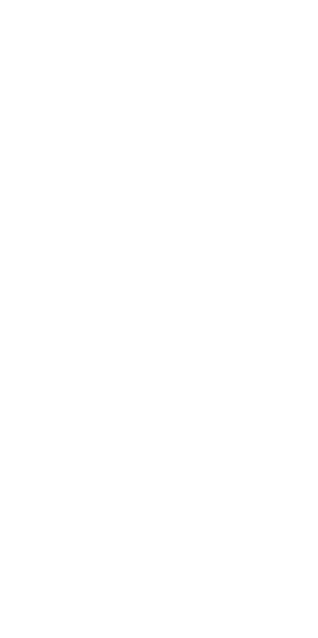 scroll, scrollTop: 0, scrollLeft: 0, axis: both 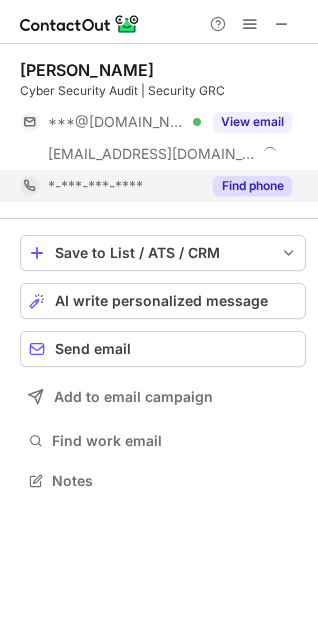click on "Find phone" at bounding box center (252, 186) 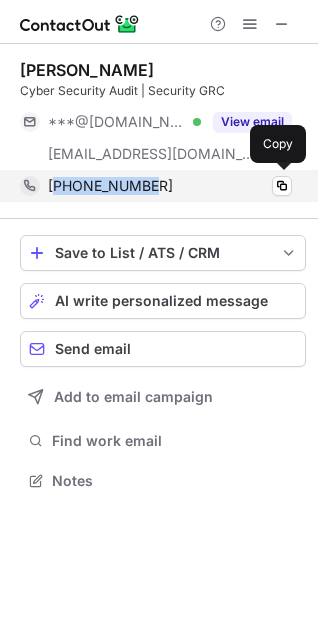 copy on "60189727974" 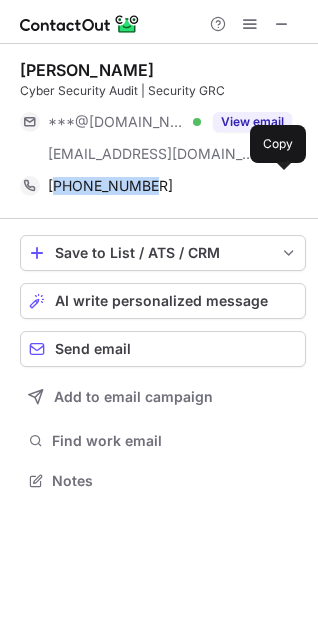 copy on "60189727974" 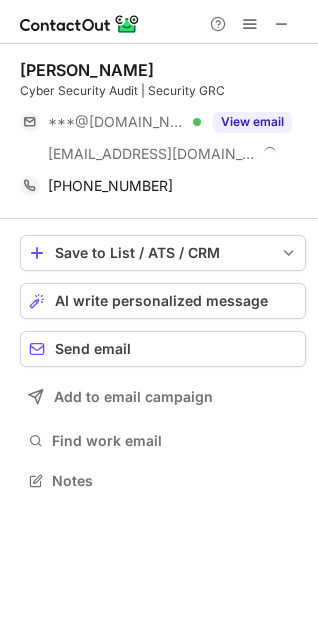 scroll, scrollTop: 467, scrollLeft: 318, axis: both 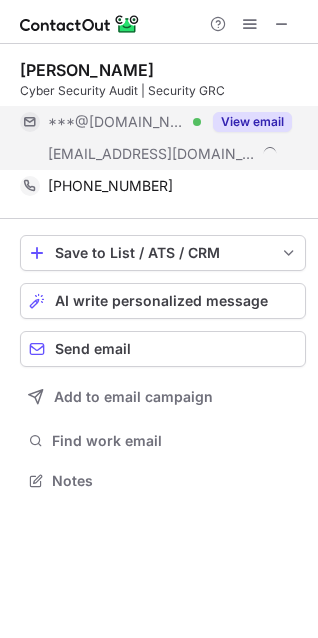 click on "[EMAIL_ADDRESS][DOMAIN_NAME]" at bounding box center (152, 154) 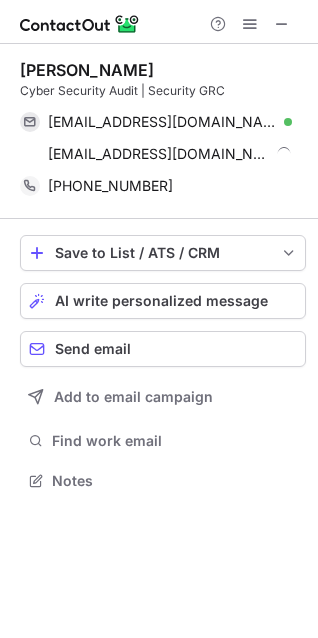 click on "[PERSON_NAME]" at bounding box center (87, 70) 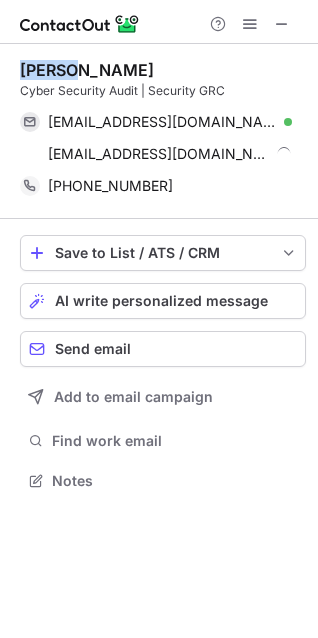 click on "[PERSON_NAME]" at bounding box center (87, 70) 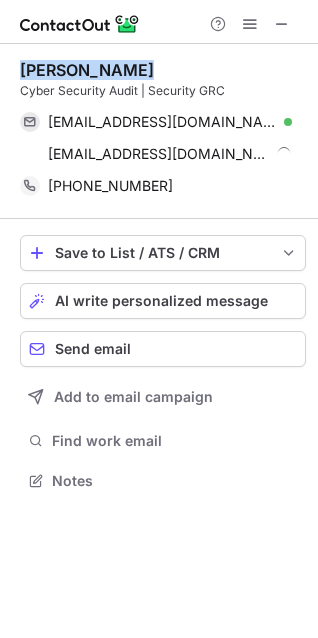 click on "[PERSON_NAME]" at bounding box center [87, 70] 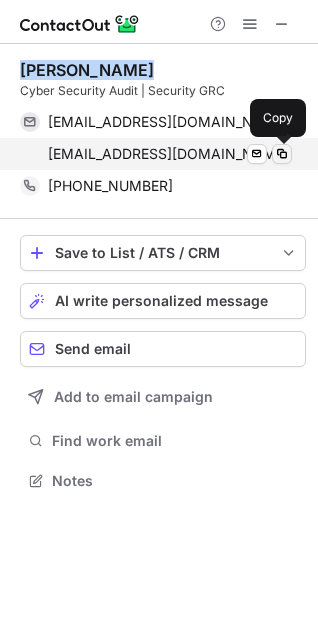click at bounding box center (282, 154) 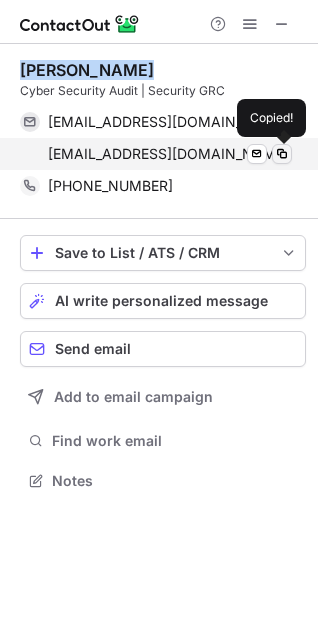 type 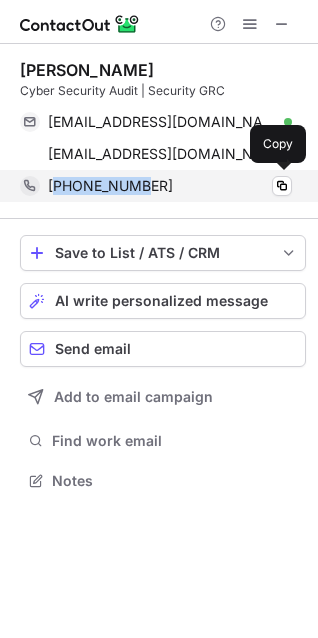 copy on "6018972797" 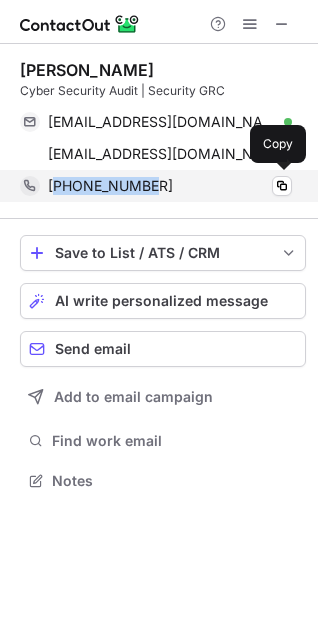 copy on "60189727974" 